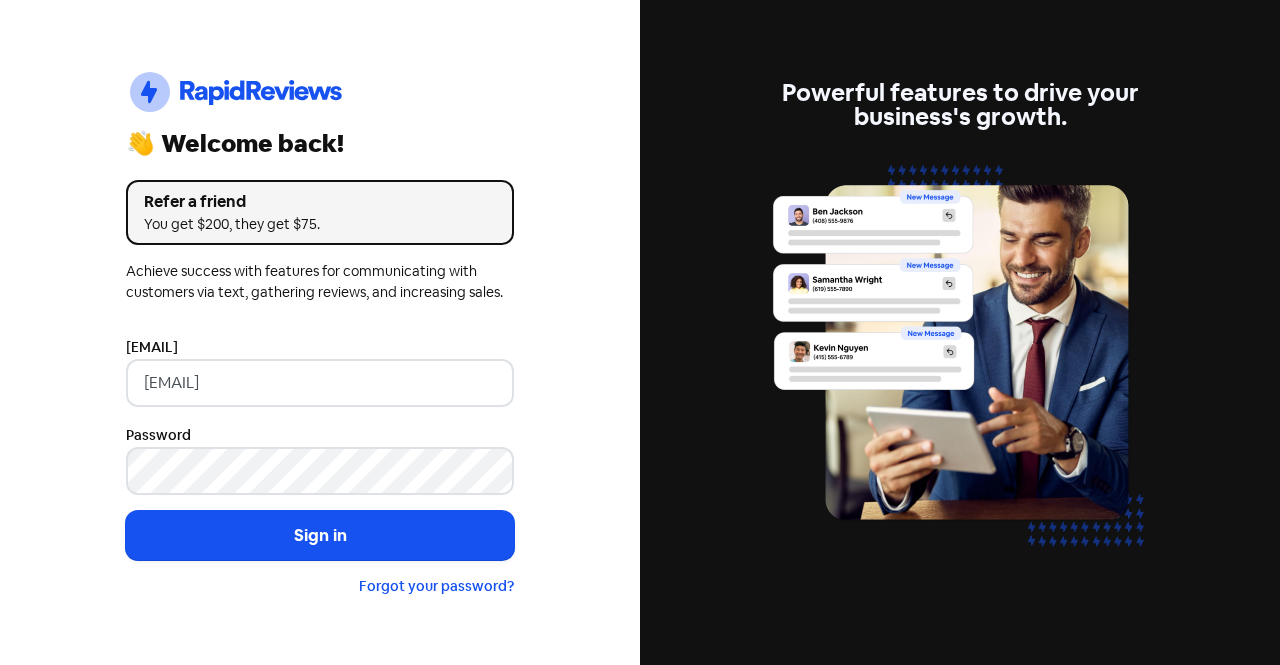click on "Sign in" at bounding box center [320, 536] 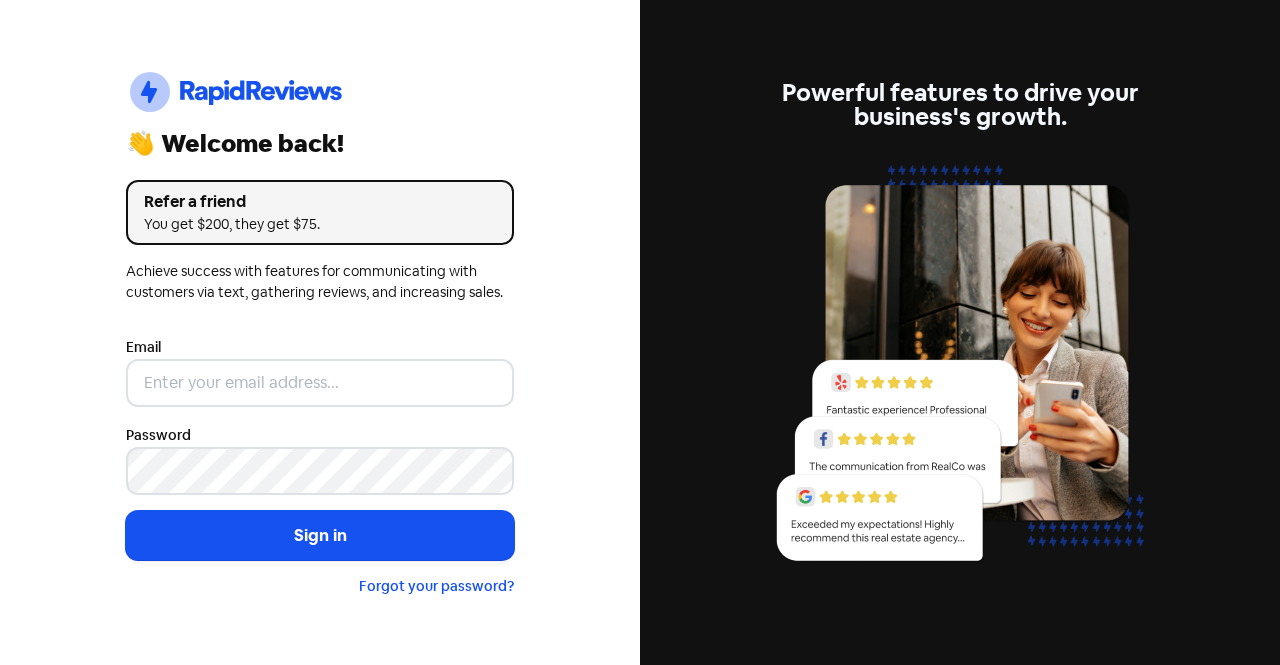 scroll, scrollTop: 0, scrollLeft: 0, axis: both 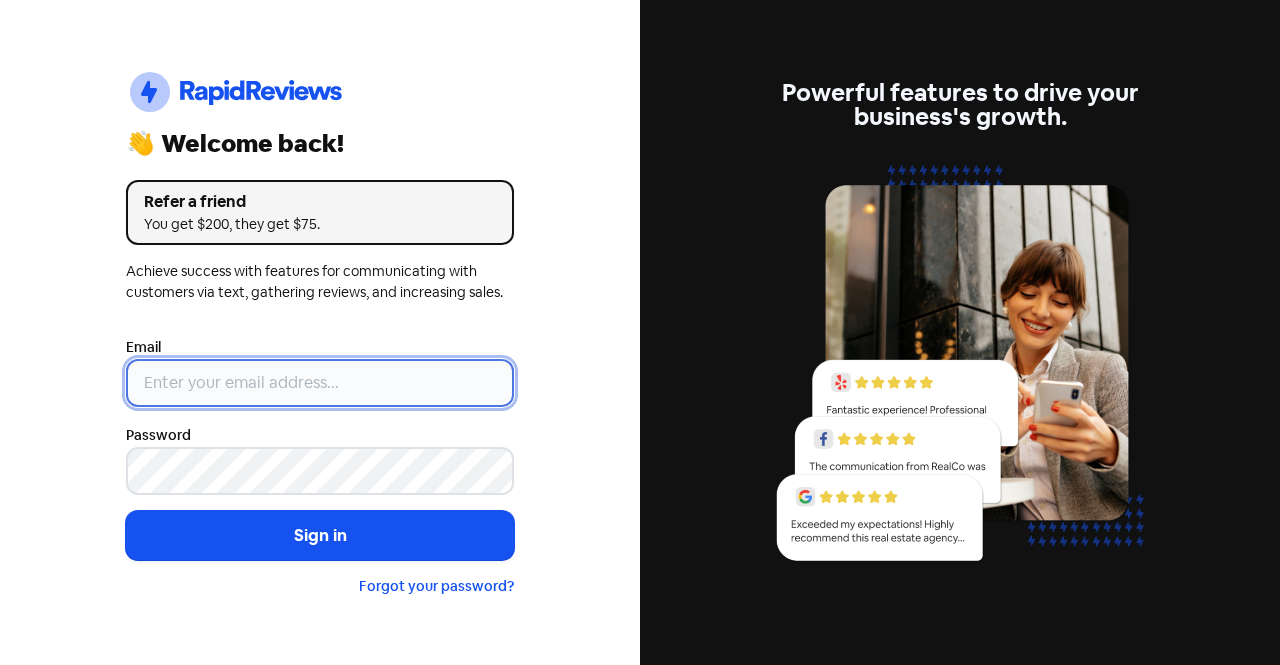 type on "[EMAIL]" 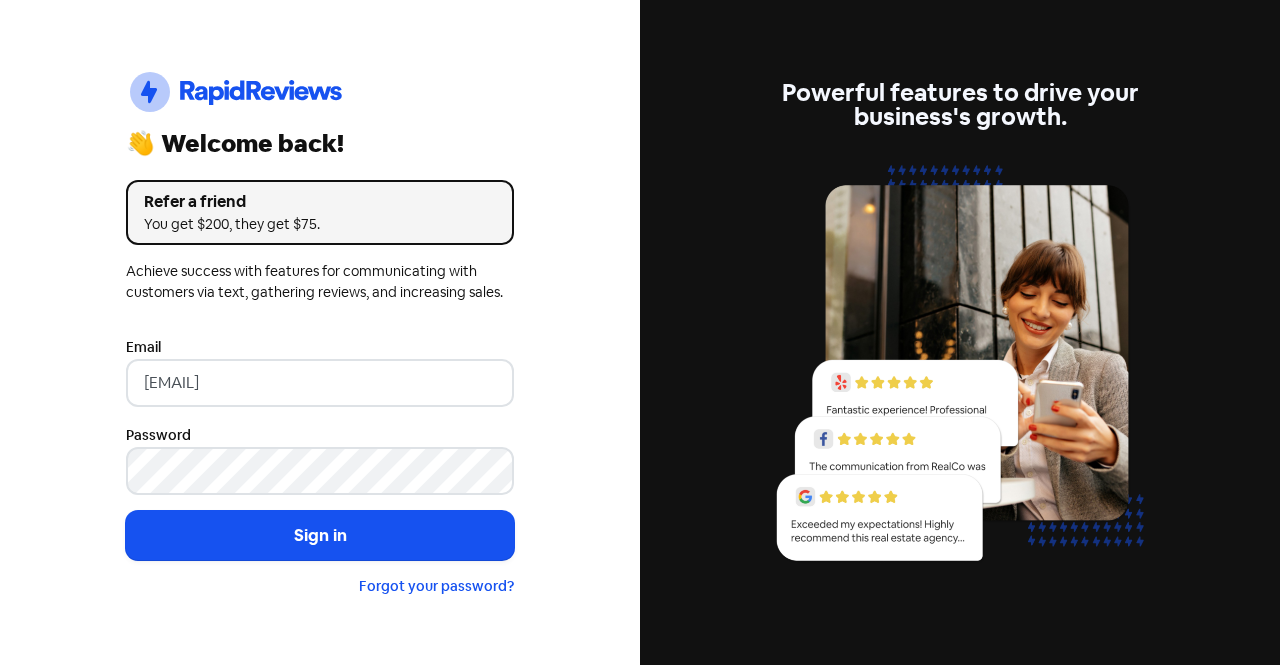 click on "Email   [EMAIL]" at bounding box center (320, 371) 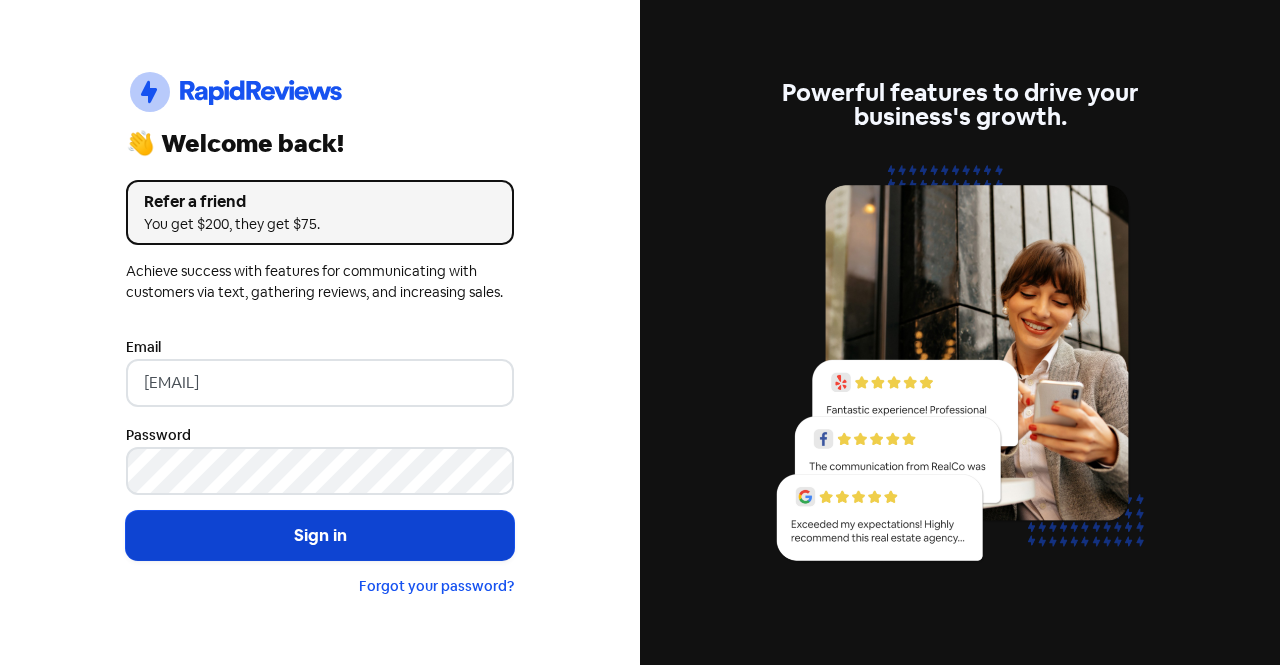 drag, startPoint x: 303, startPoint y: 529, endPoint x: 435, endPoint y: 548, distance: 133.36041 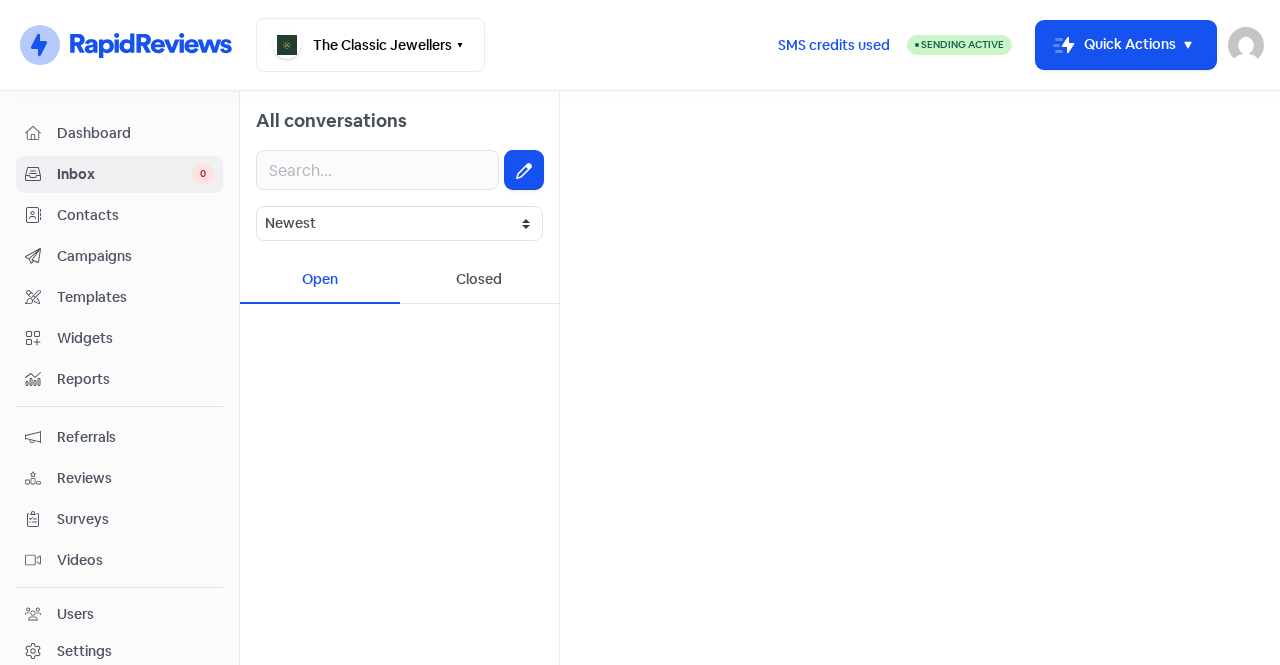 scroll, scrollTop: 0, scrollLeft: 0, axis: both 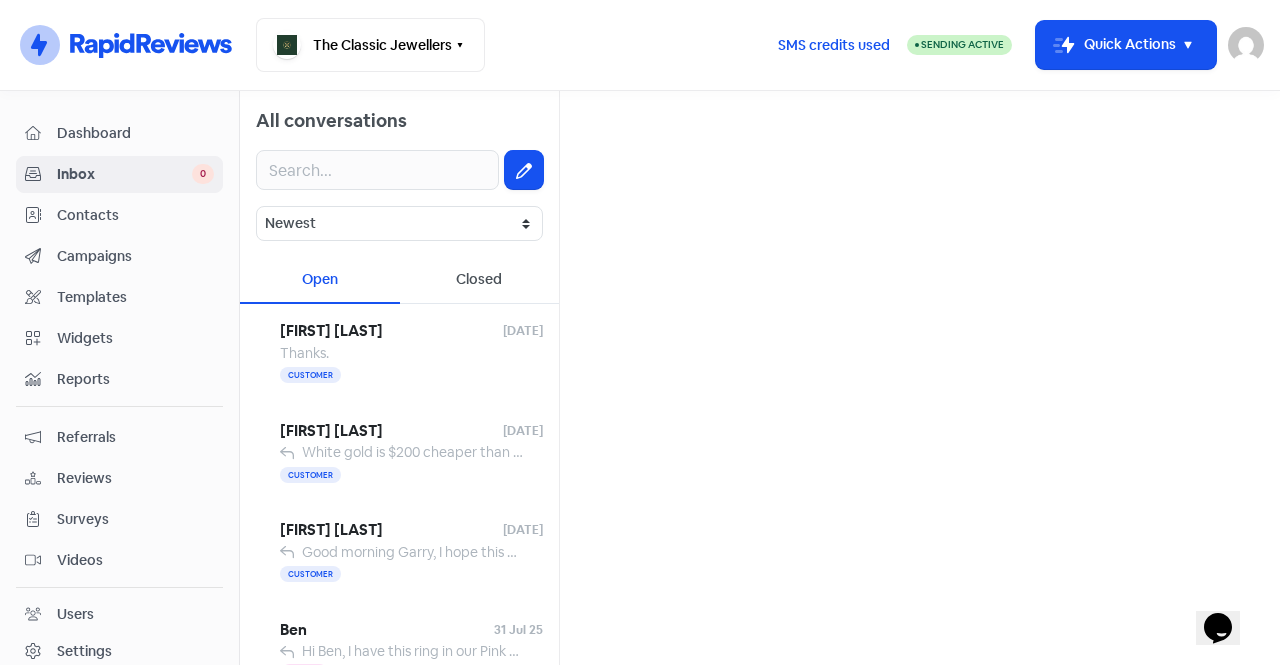 click on "Contacts" at bounding box center [135, 215] 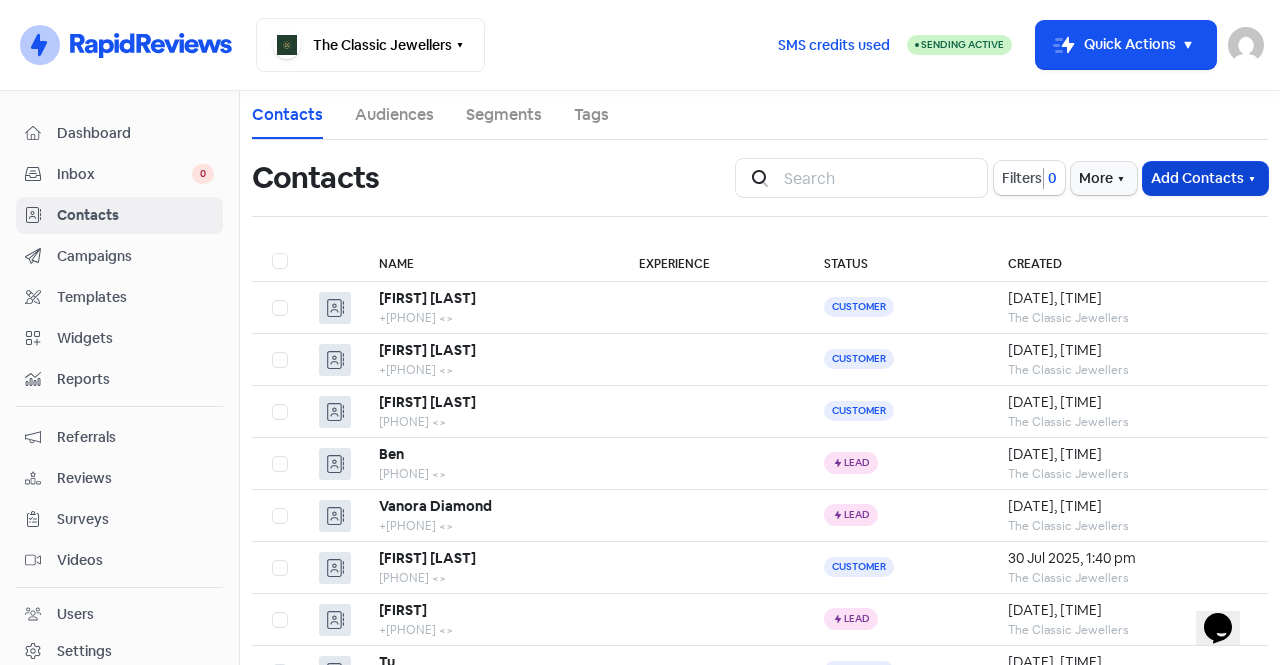 click on "Add Contacts" at bounding box center [1205, 178] 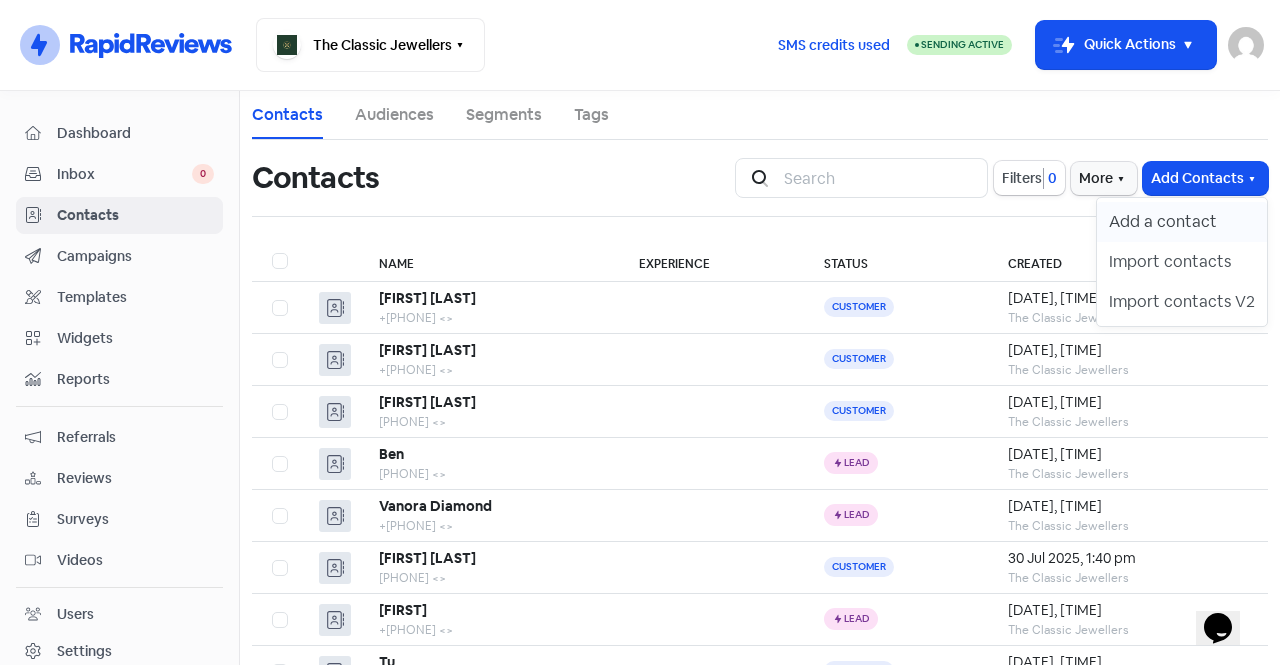 click on "Add a contact" at bounding box center (1182, 222) 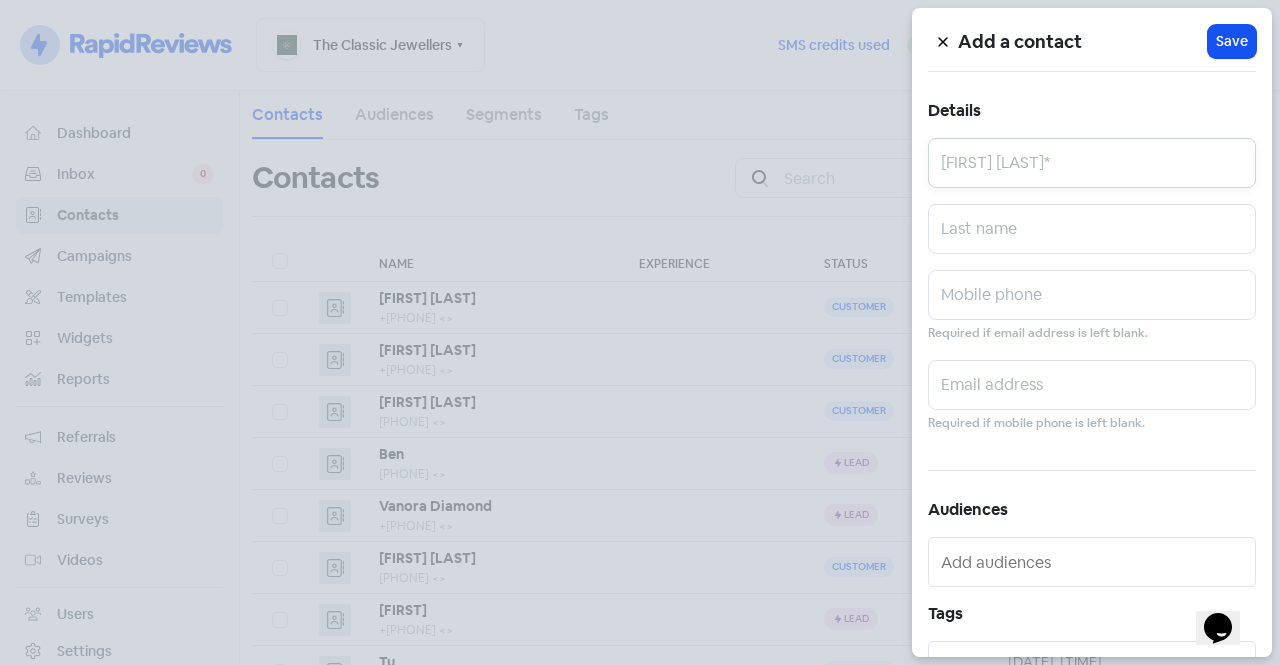 click at bounding box center [1092, 163] 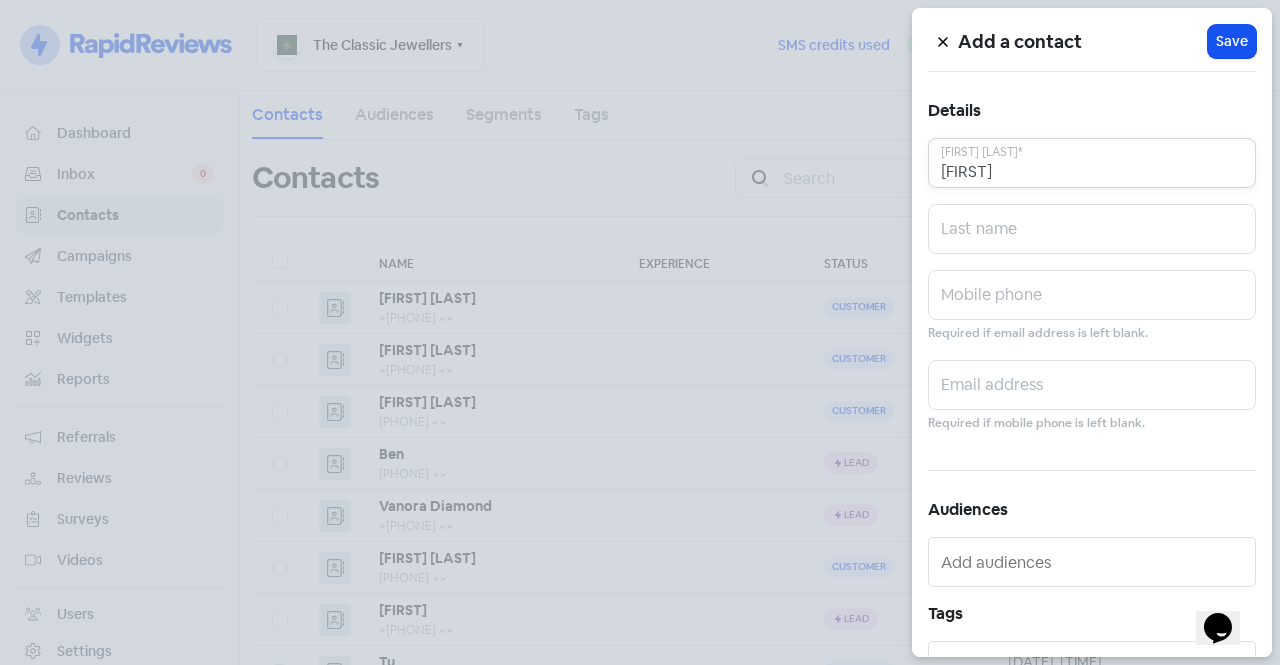 type on "[FIRST]" 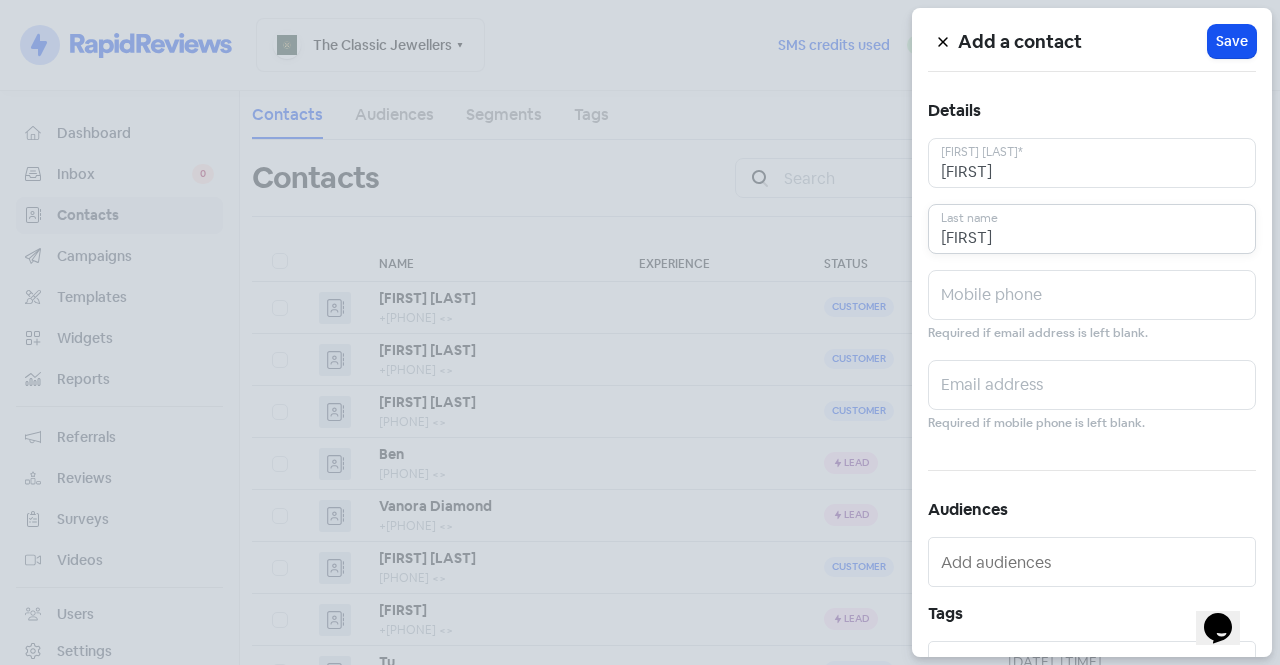 type on "[FIRST]" 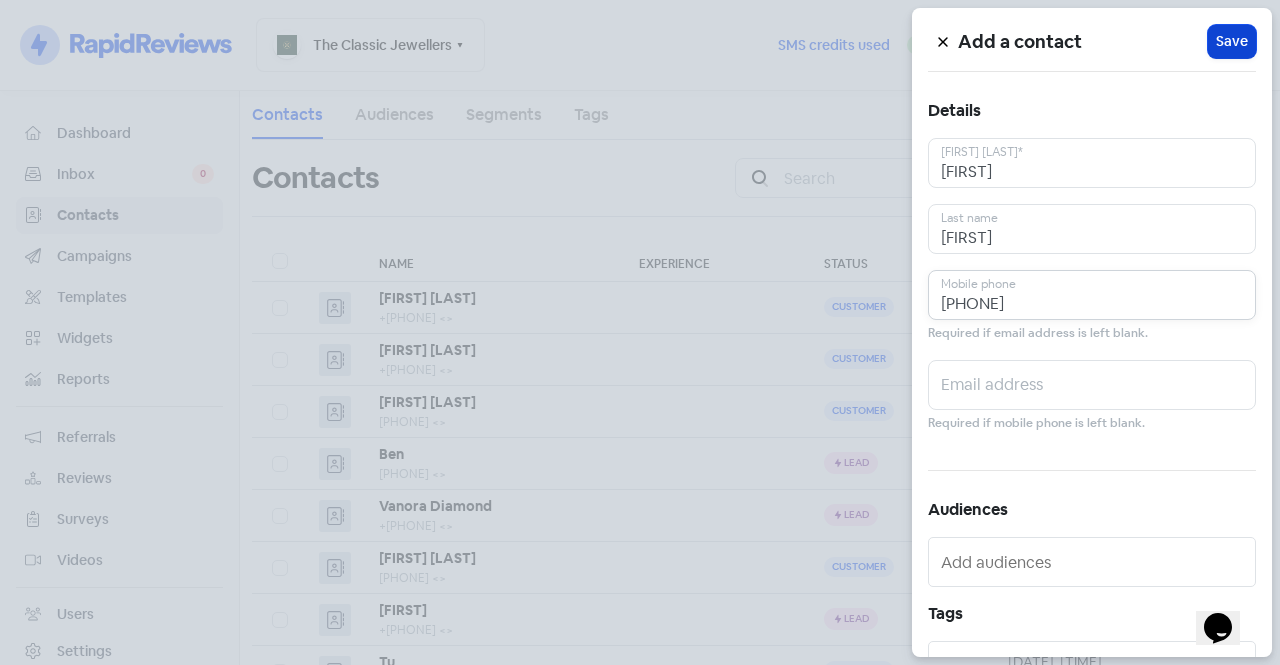 type on "[PHONE]" 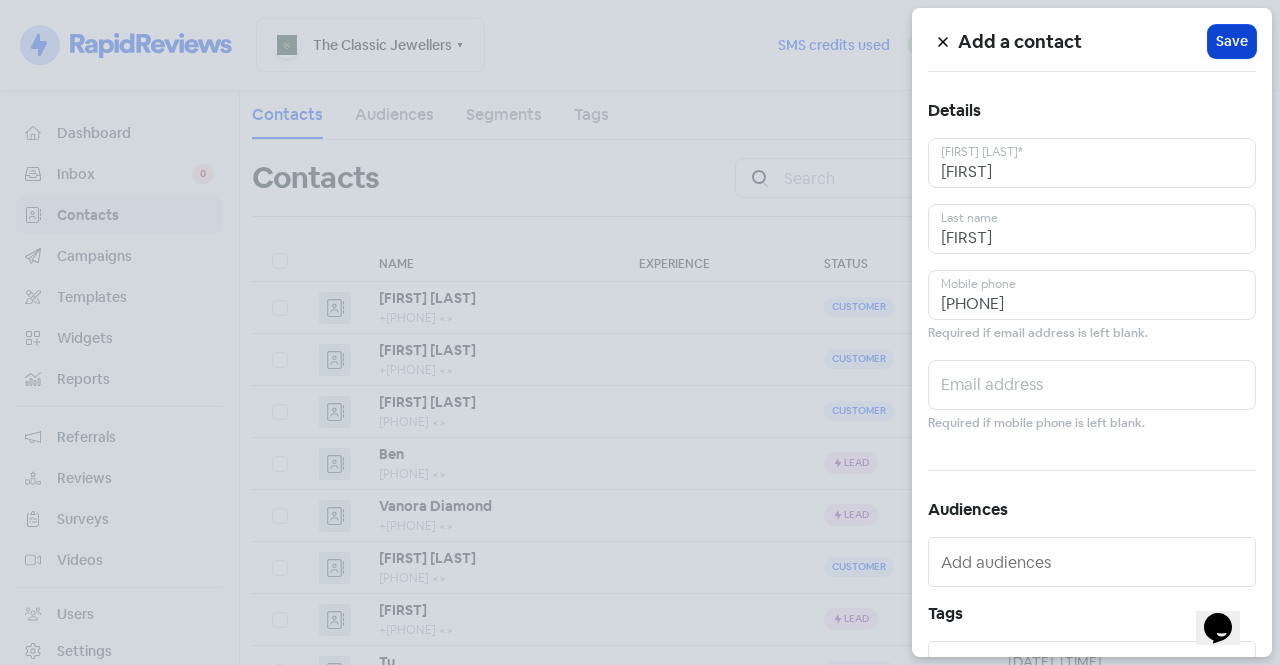 click on "Icon For Loading Save" at bounding box center [1232, 41] 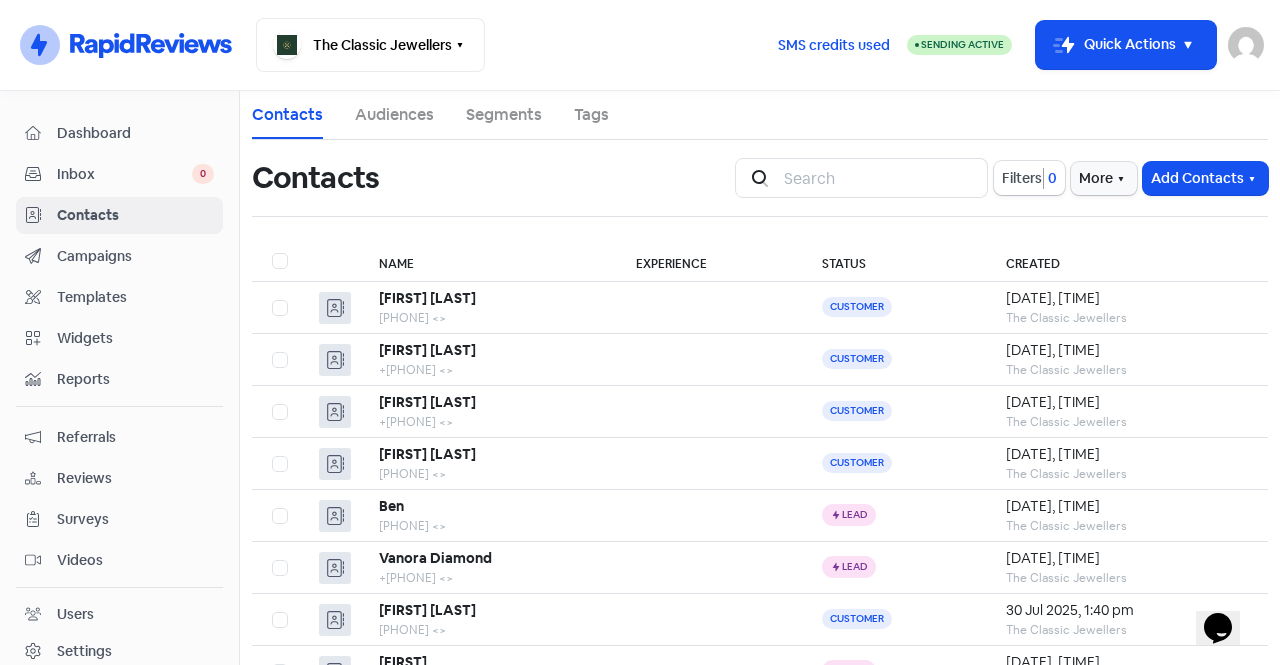click on "Inbox   0" at bounding box center [119, 174] 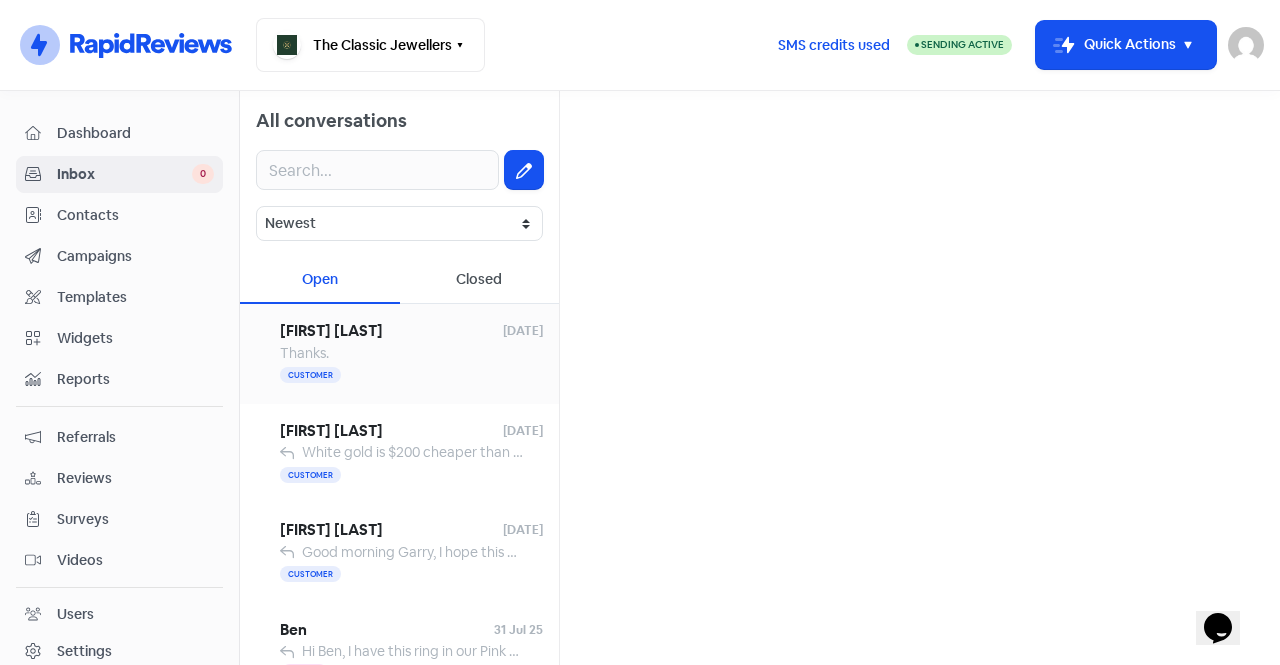 click on "Thanks." at bounding box center (411, 353) 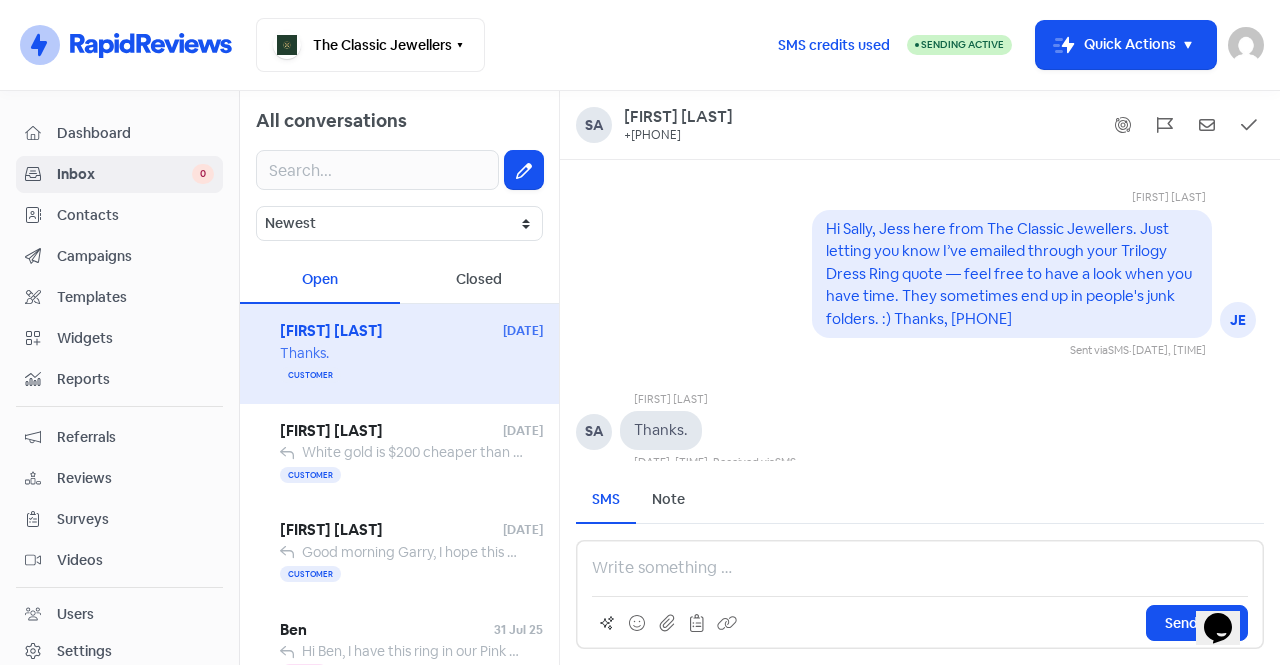 scroll, scrollTop: -12, scrollLeft: 0, axis: vertical 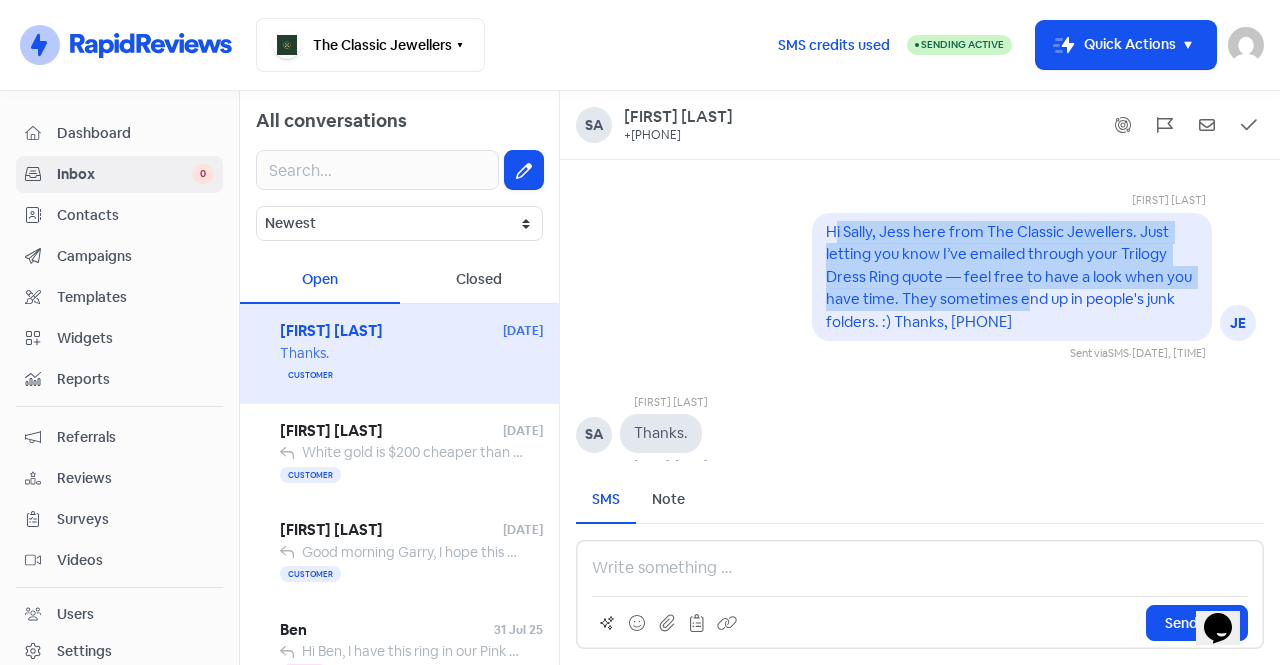 drag, startPoint x: 1011, startPoint y: 310, endPoint x: 818, endPoint y: 235, distance: 207.06038 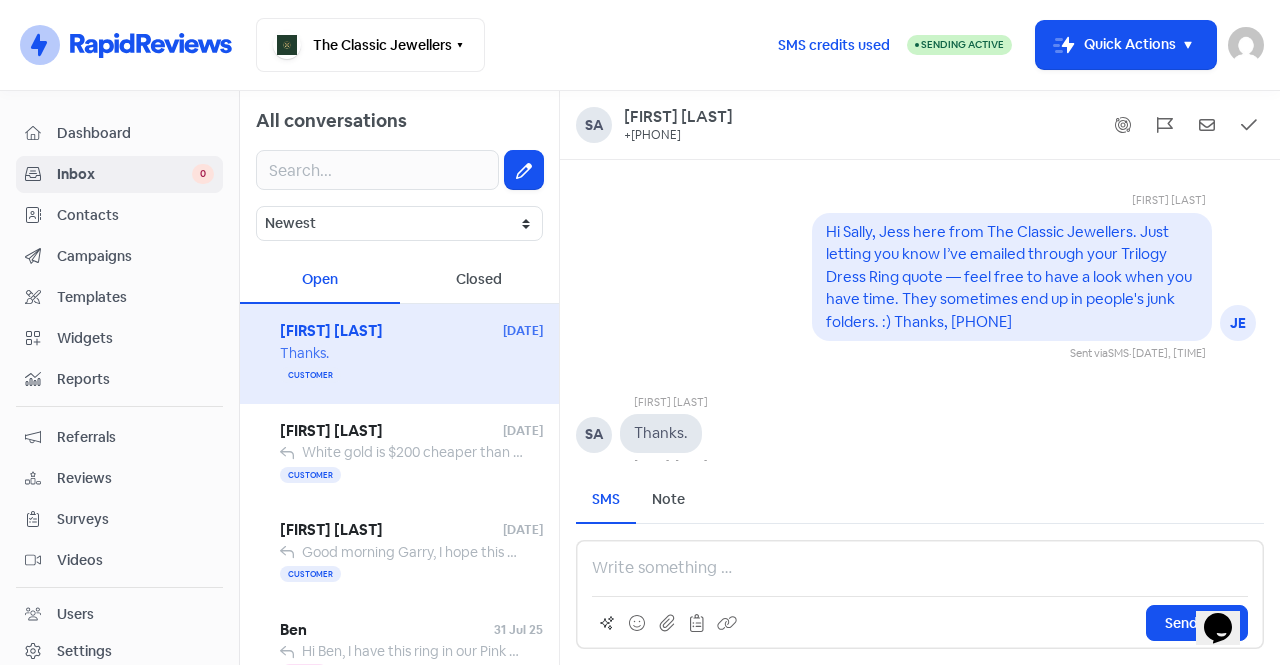 click on "Hi Sally, Jess here from The Classic Jewellers. Just letting you know I’ve emailed through your Trilogy Dress Ring quote — feel free to have a look when you have time. They sometimes end up in people's junk folders. :) Thanks, [PHONE]" at bounding box center [1012, 277] 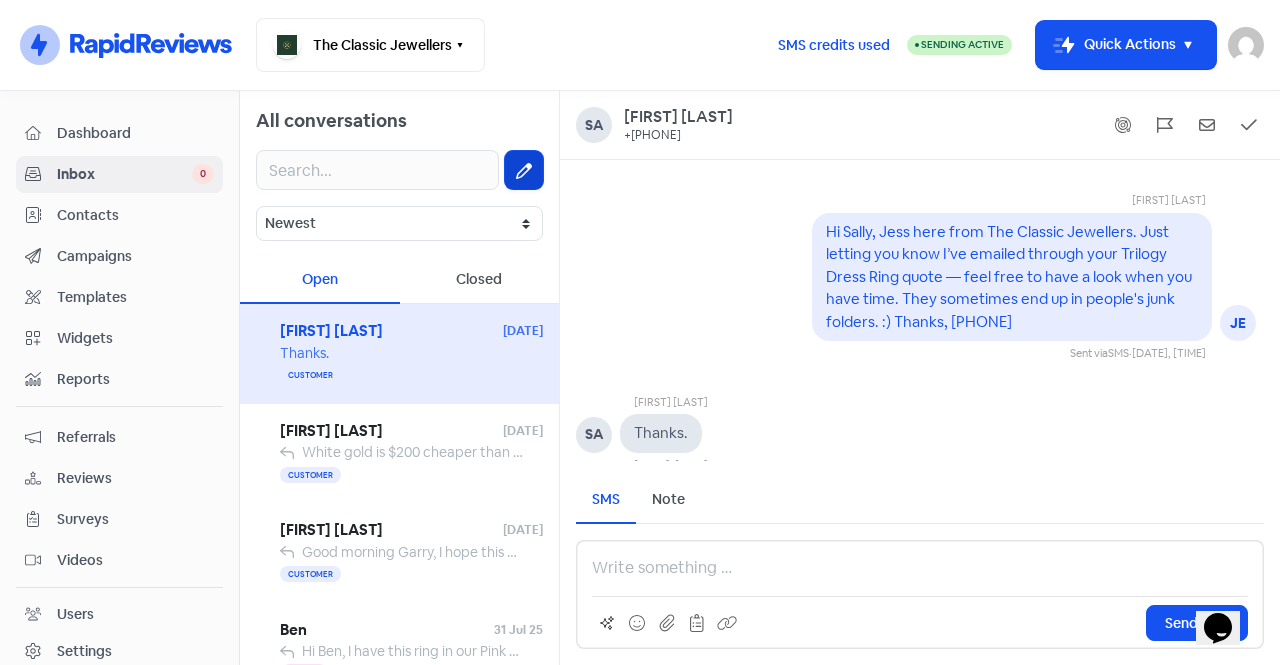 click at bounding box center (524, 170) 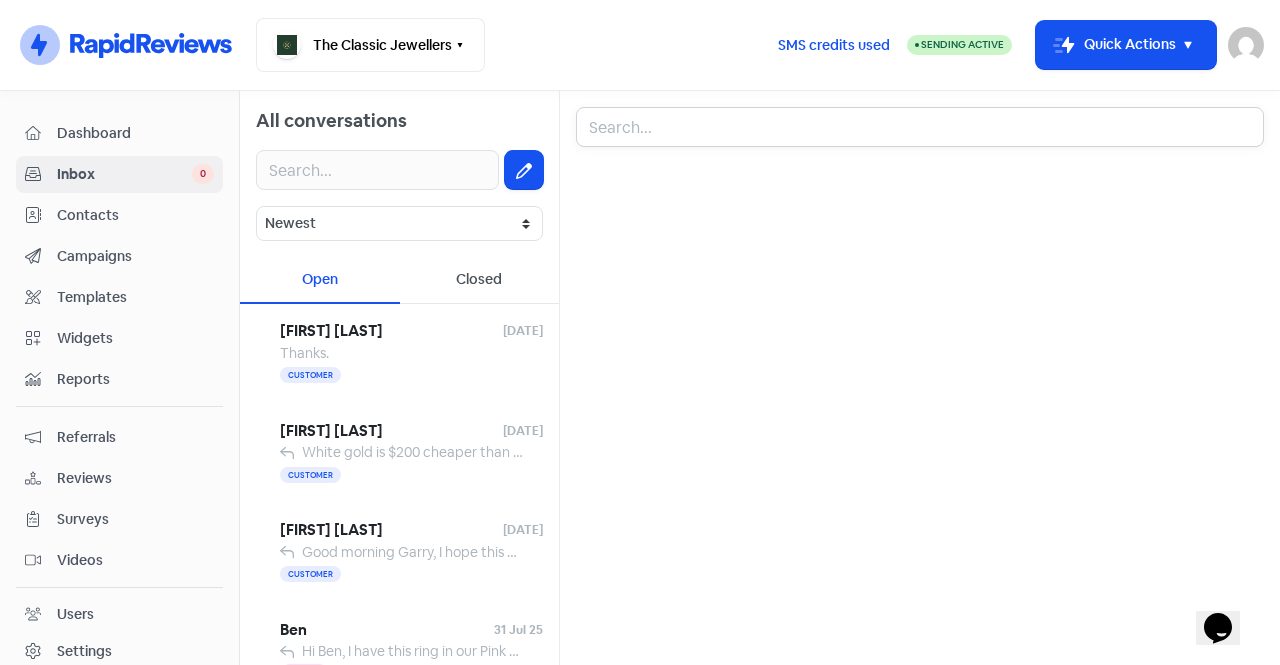 click at bounding box center [920, 127] 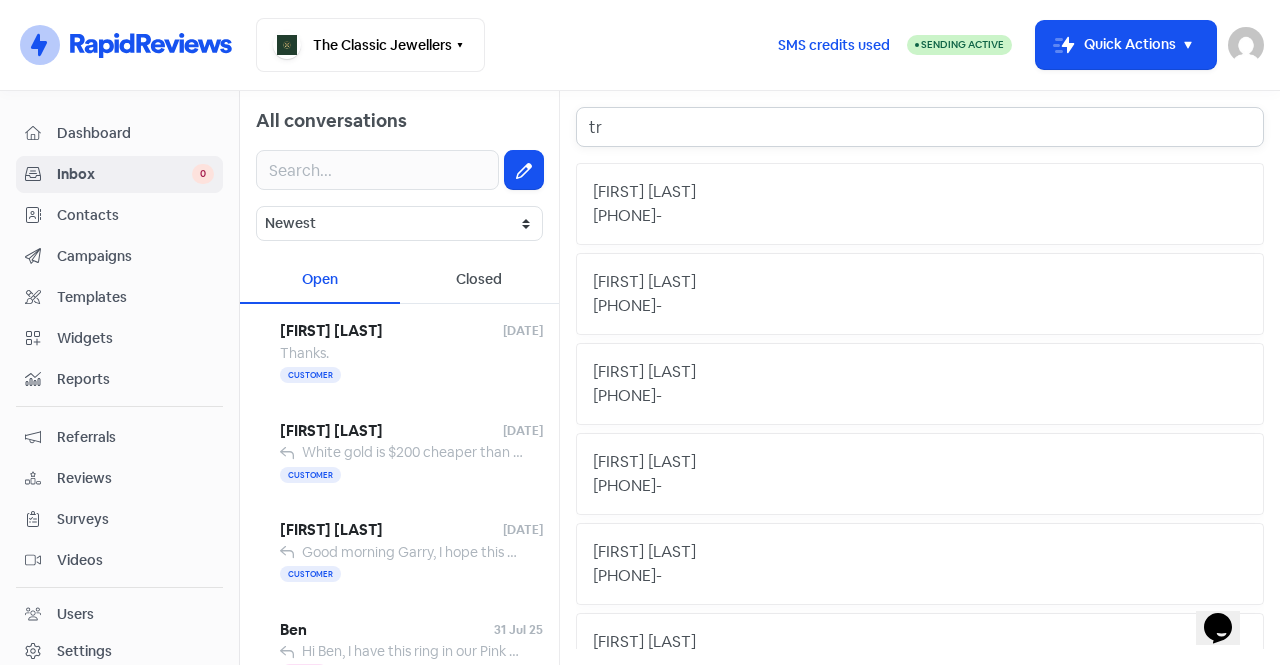 type on "tr" 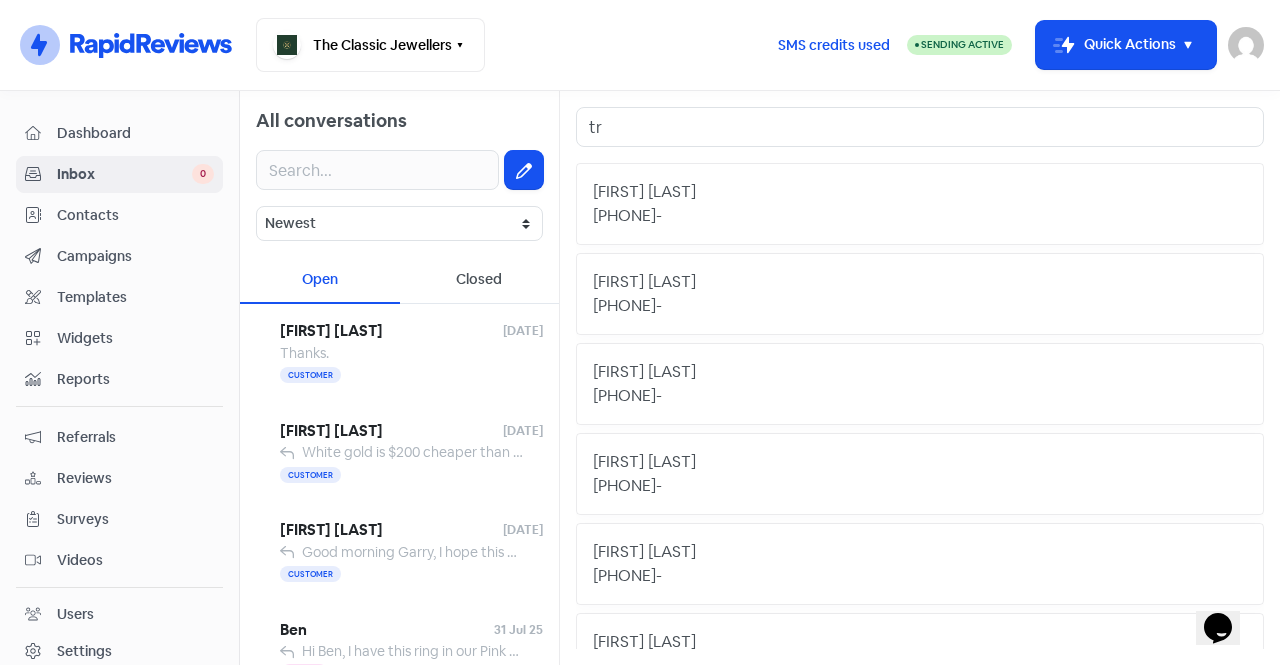 click on "[FIRST] [LAST]" at bounding box center [920, 192] 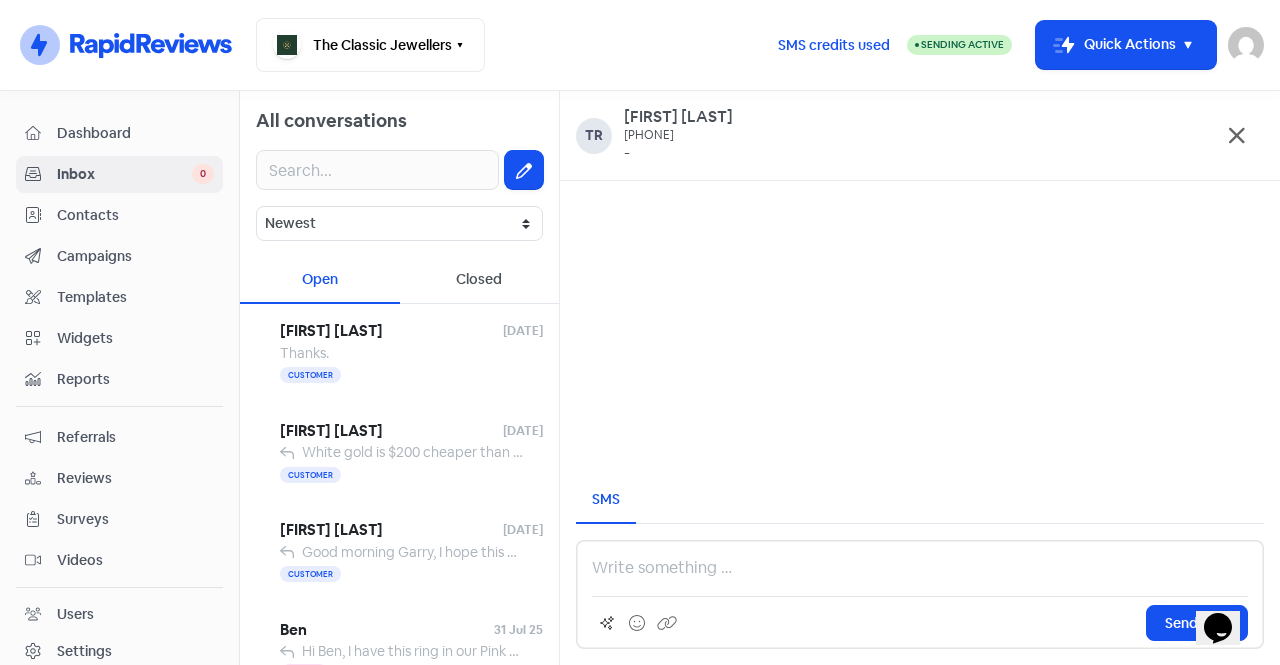 click at bounding box center [920, 568] 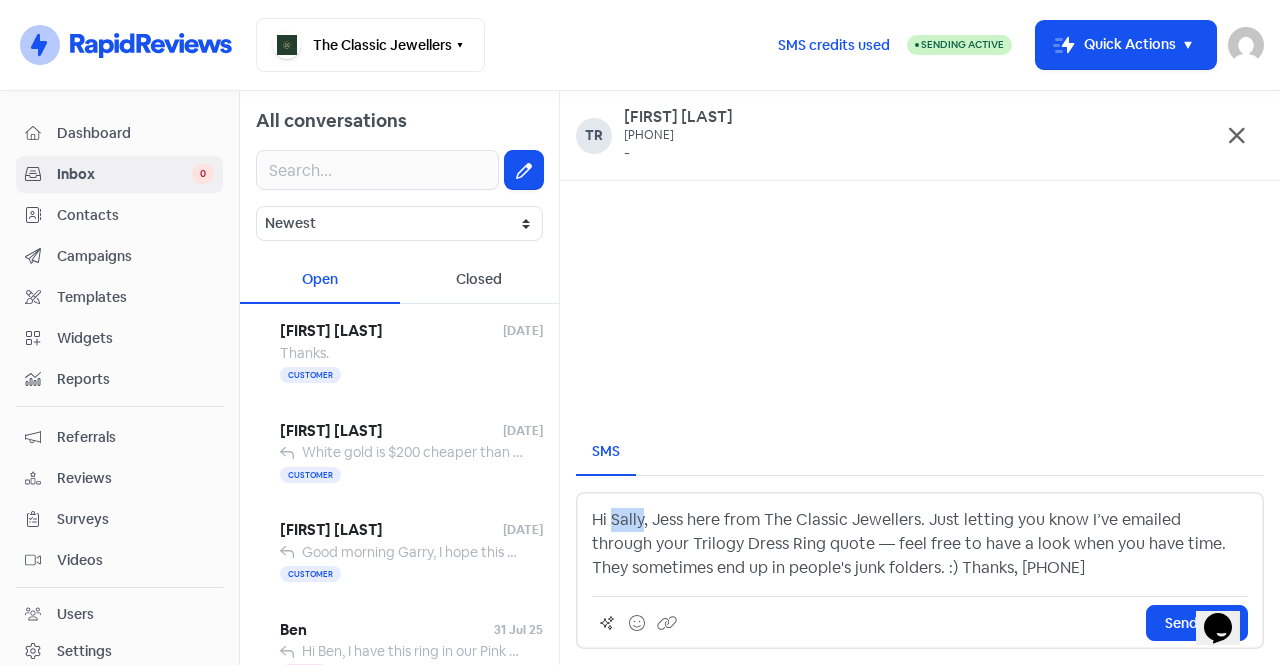 drag, startPoint x: 643, startPoint y: 517, endPoint x: 613, endPoint y: 520, distance: 30.149628 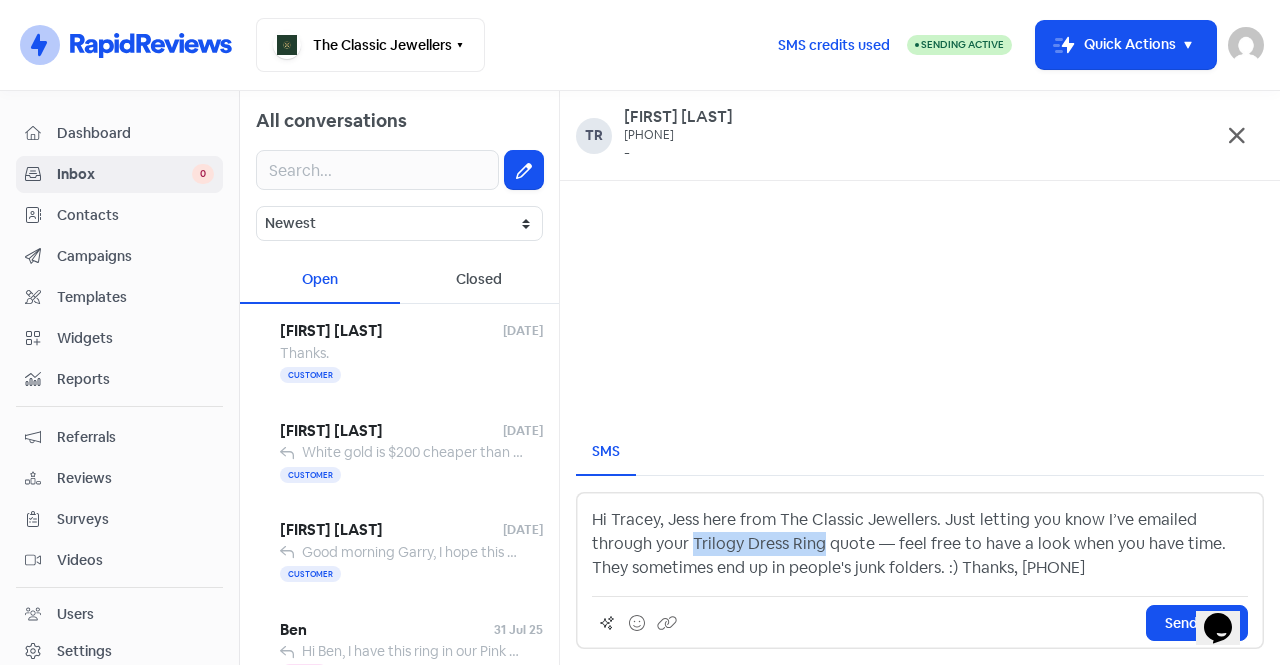 drag, startPoint x: 823, startPoint y: 545, endPoint x: 694, endPoint y: 545, distance: 129 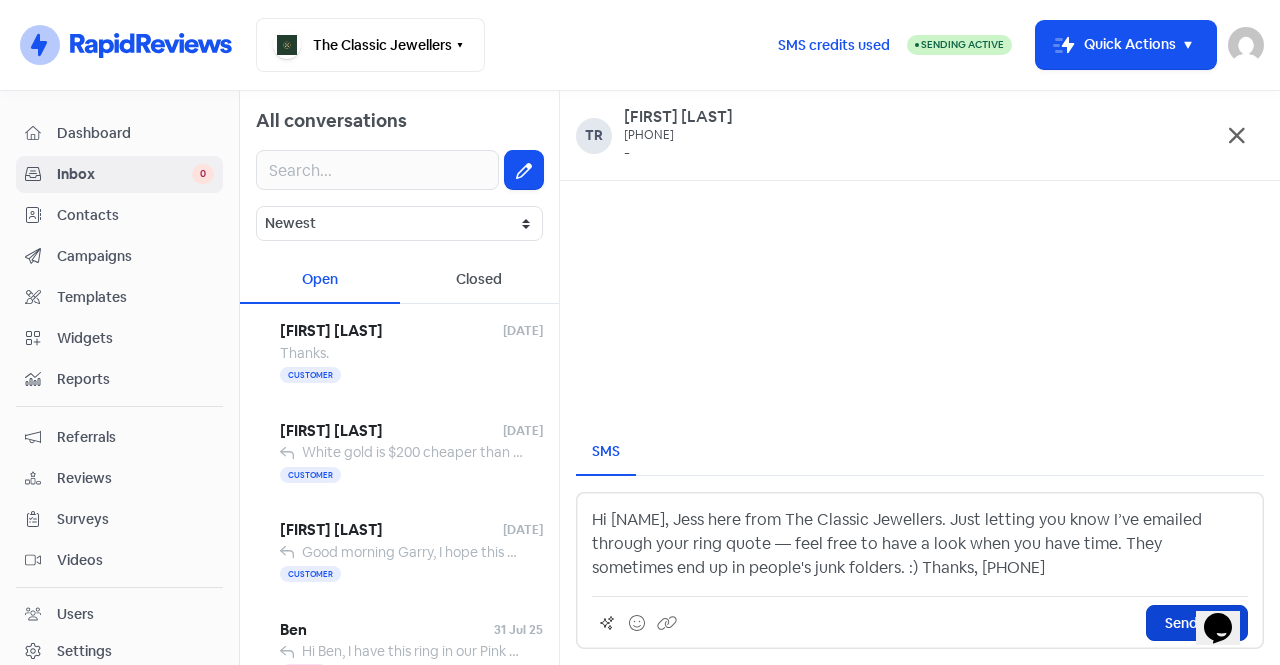 click on "Send SMS" at bounding box center (1197, 623) 